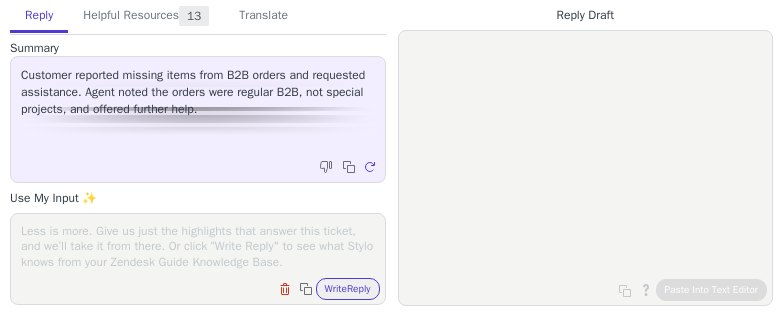 scroll, scrollTop: 0, scrollLeft: 0, axis: both 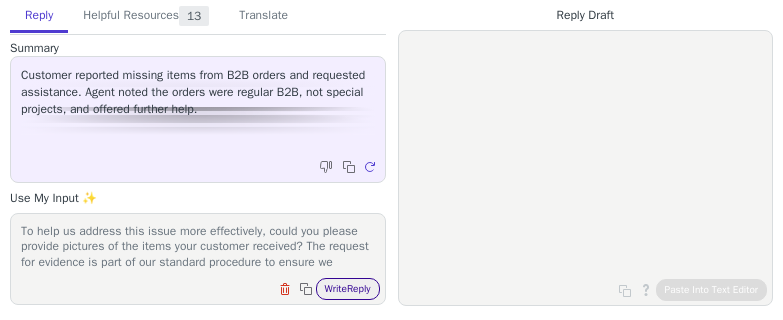 type on "To help us address this issue more effectively, could you please provide pictures of the items your customer received? The request for evidence is part of our standard procedure to ensure we accurately address the issue with our warehouse team. This step helps us to understand what went wrong and prevent similar errors in the future. For more details, you can refer to our guide: "How to File a Claim with LVK."
Looking forward to your feedback.
Thank you for your patience and understanding." 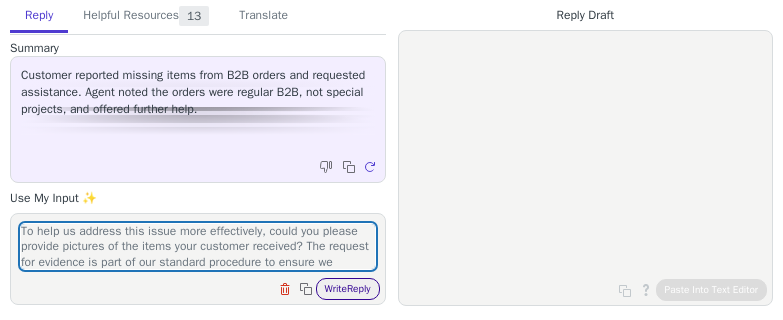 click on "Write  Reply" at bounding box center [348, 289] 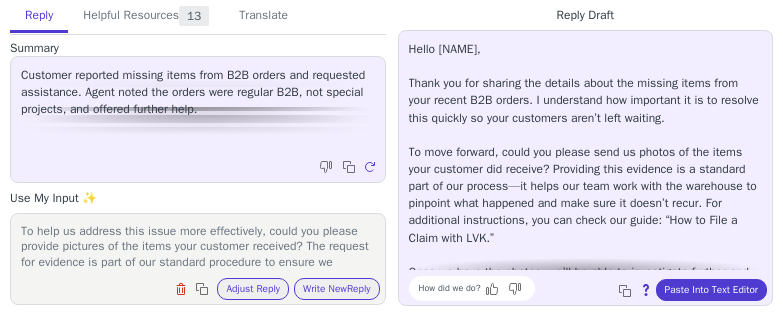 scroll, scrollTop: 80, scrollLeft: 0, axis: vertical 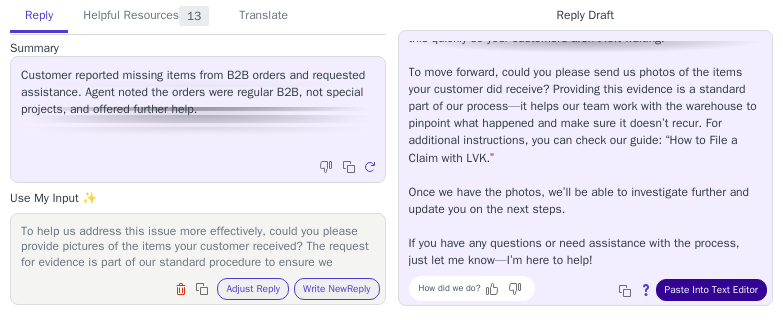 click on "Paste Into Text Editor" at bounding box center [711, 290] 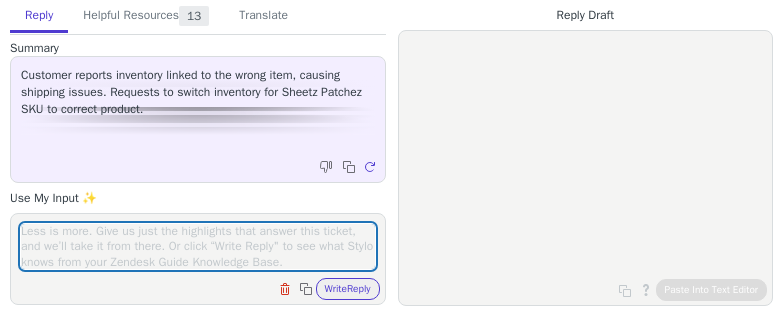 scroll, scrollTop: 0, scrollLeft: 0, axis: both 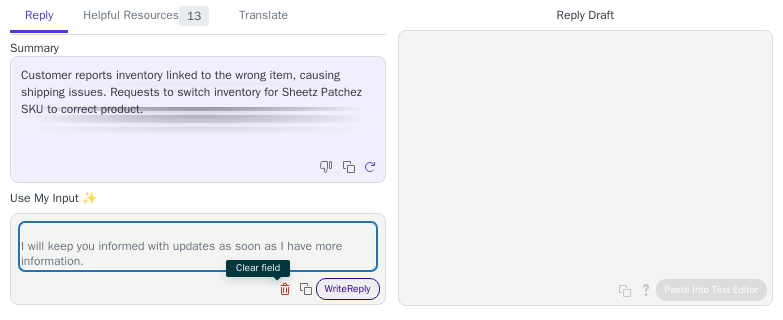 type on "Thank you for reaching out and bringing this important inventory issue to our attention. I understand that 247 units of your Sheetz Patchez were mistakenly linked to the Retro Logo Patch, causing delays in your orders.
I have immediately initiated an internal investigation with our warehouse team to understand what happened and to correct this inventory mis-mapping.
Sometimes, similar-looking products with distinct barcodes can lead to such issues during receiving. As part of our investigation, we will be checking if the inventory needs to be re-barcoded to ensure accurate fulfillment moving forward.
Once I have a clear view of the situation and the necessary steps from the warehouse, I will let you know if this issue will need to be addressed by our Special Projects team.
I will keep you informed with updates as soon as I have more information." 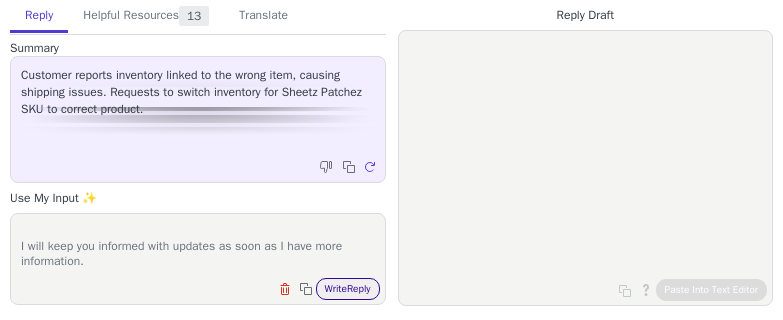 click on "Write  Reply" at bounding box center [348, 289] 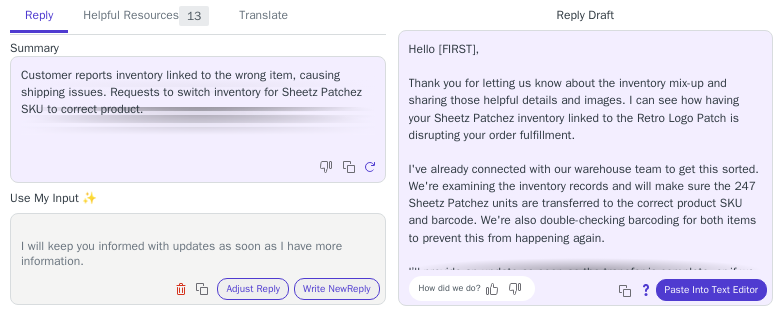 scroll, scrollTop: 113, scrollLeft: 0, axis: vertical 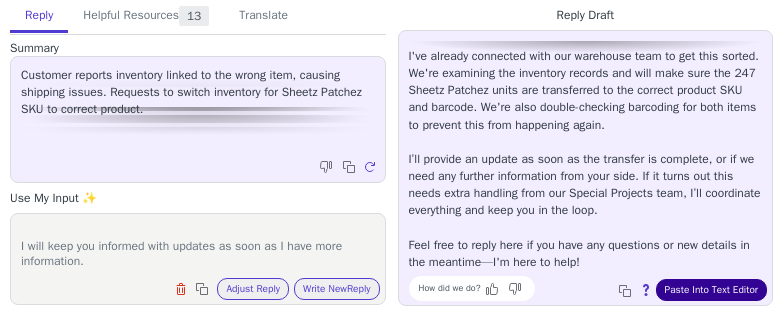 click on "Paste Into Text Editor" at bounding box center [711, 290] 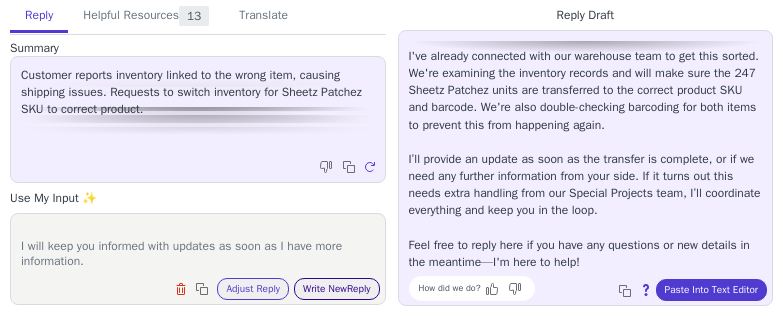 click on "Write New  Reply" at bounding box center [337, 289] 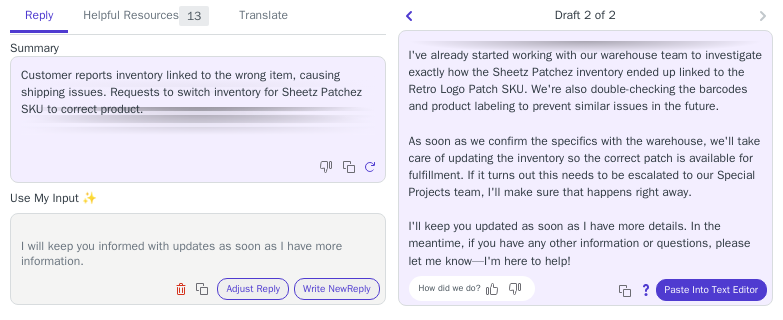 scroll, scrollTop: 131, scrollLeft: 0, axis: vertical 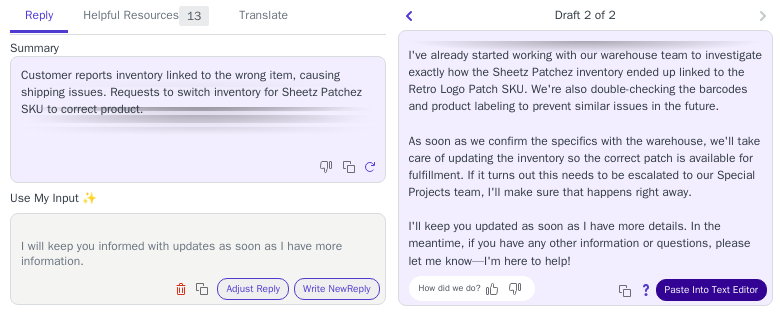 click on "Paste Into Text Editor" at bounding box center (711, 290) 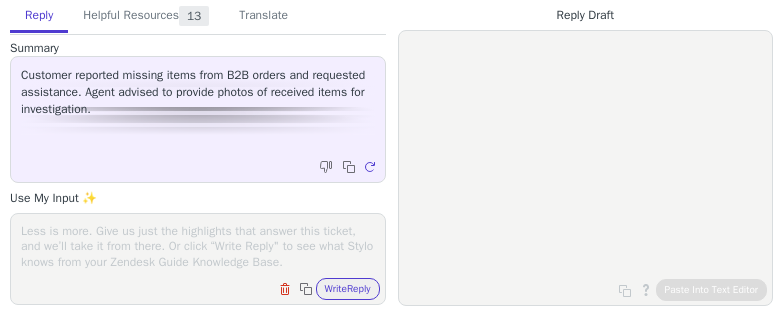 scroll, scrollTop: 0, scrollLeft: 0, axis: both 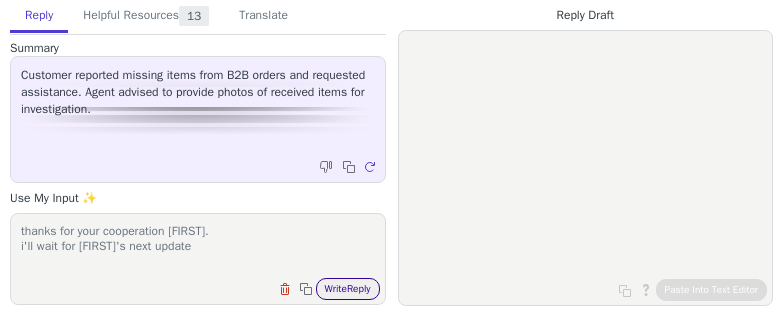 type on "thanks for your cooperation [FIRST].
i'll wait for [FIRST]'s next update" 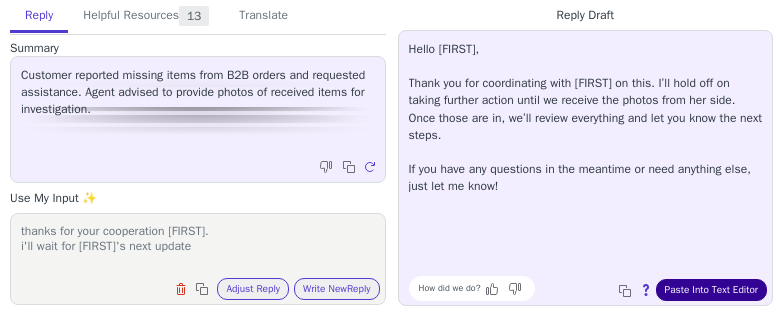 click on "Paste Into Text Editor" at bounding box center [711, 290] 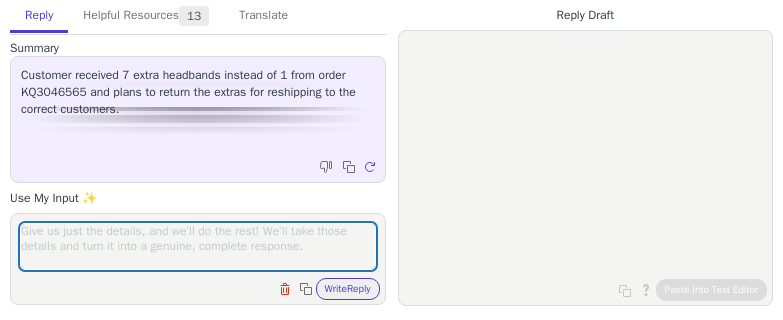 scroll, scrollTop: 0, scrollLeft: 0, axis: both 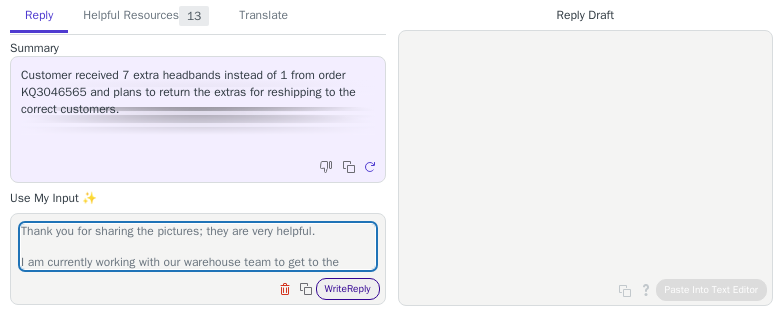type on "Thank you for sharing the pictures; they are very helpful.
I am currently working with our warehouse team to get to the bottom of this issue. I will update you as soon as I have more information from them.
I'll get in touch with you.
We appreciate your cooperation and patience." 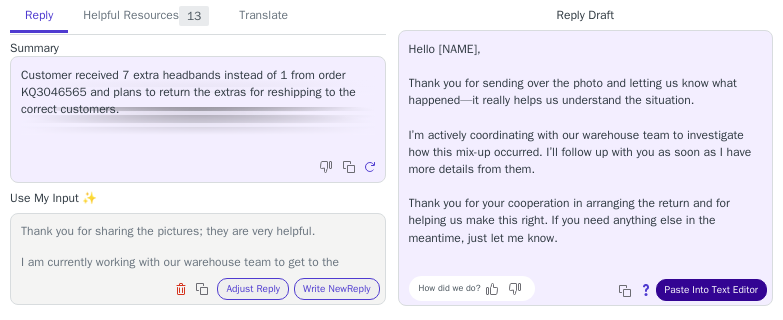 click on "Paste Into Text Editor" at bounding box center [711, 290] 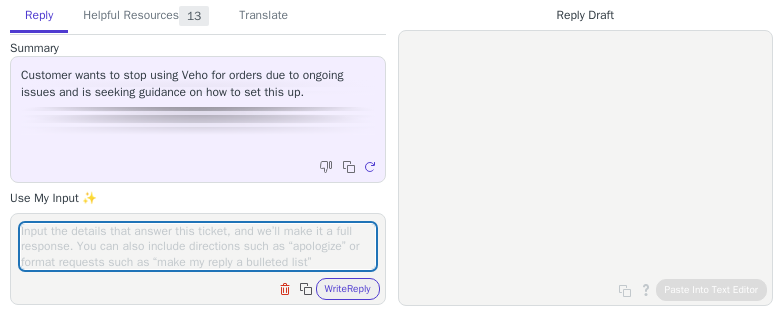 scroll, scrollTop: 0, scrollLeft: 0, axis: both 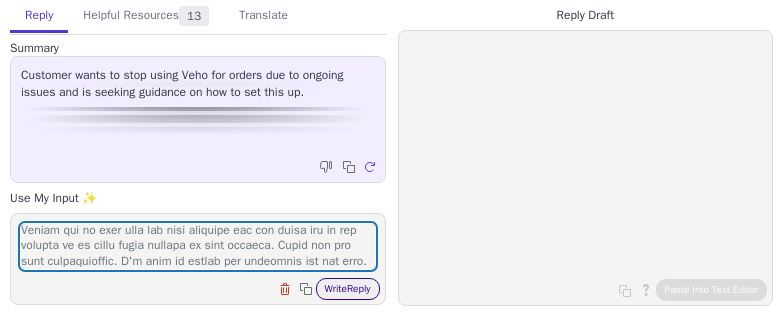 type on "Thank you for reaching out about the ongoing issues you've experienced with Veho and your request to discontinue using them for your orders. I understand your frustration and your desire for a more reliable shipping solution.
We can certainly accommodate your request to remove Veho from your available carriers. Please note that to optimize your shipping experience, we will also remove other regional carriers and DHL from your account, streamlining your options with our core national partners.
As these regional carriers (including Veho and DHL) are generally more cost-effective for certain routes, this change will result in an increase in your overall shipping rates.
I have attached a copy of your new proposed shipping rates for your review, along with your current rates for easy comparison.
Please review these updated rates at your convenience. To proceed with applying these changes to your account and adjusting your carrier profile, we will need your explicit approval.
Kindly let me know once you hav..." 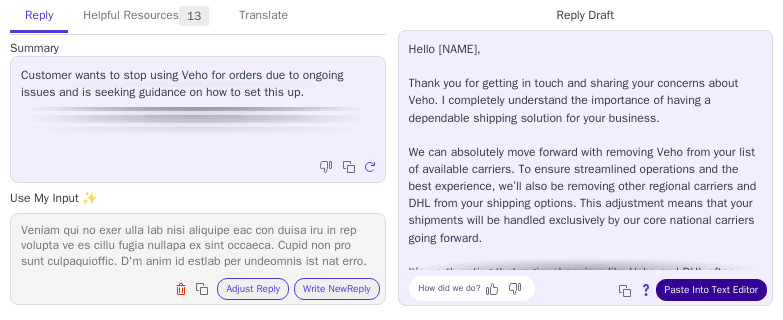 click on "Paste Into Text Editor" at bounding box center (711, 290) 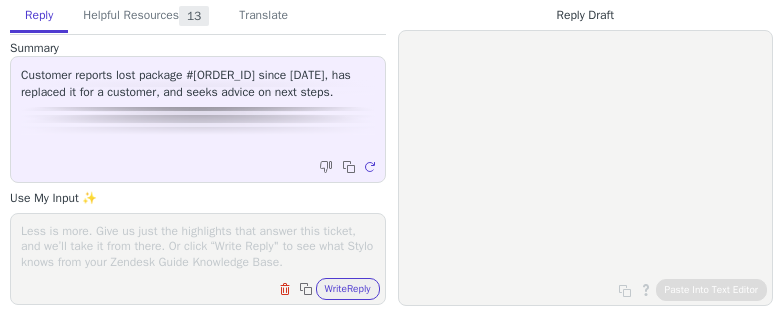 scroll, scrollTop: 0, scrollLeft: 0, axis: both 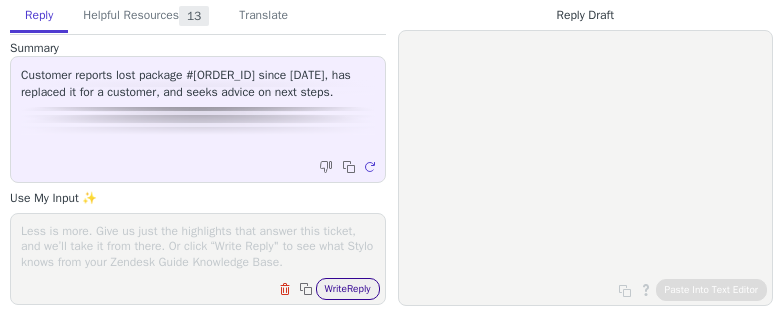 paste on "Thank you for reaching out about order [ORDER_ID]. I understand your concern that the package appears lost since [DATE], and I appreciate you proactively replacing it for your customer.
Once packages are handed off to the carrier and are in transit, they are no longer under [COMPANY_NAME]'s direct control. To determine the package's status and confirm if it is indeed lost, you will need to contact the carrier directly that handled the delivery (you can find the carrier's name and tracking link on your order details or original shipping confirmation). Please ask them to initiate an investigation into the package's whereabouts.
If the carrier confirms that the package is lost, please follow up with us. At that point, we can assist you with filing a claim through the [PORTAL_NAME] Ticket Portal. Upon approval of the claim, [COMPANY_NAME] will credit the product cost and the fulfillment fee for the lost order.
Please keep in mind that claims for lost orders must be submitted within 30 calendar days after the label creation date, which fo..." 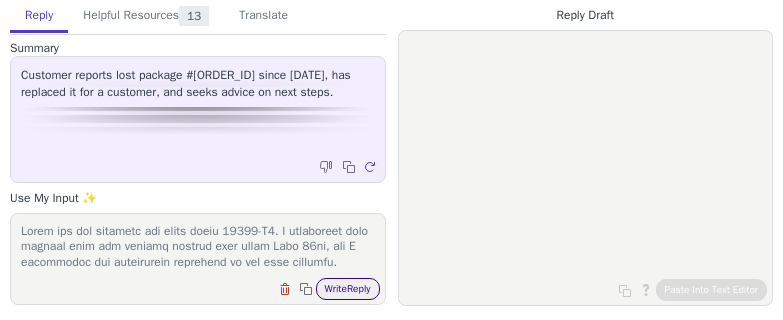 scroll, scrollTop: 324, scrollLeft: 0, axis: vertical 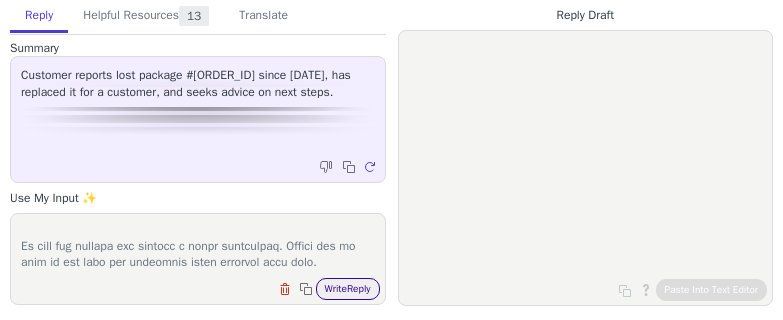 type on "Thank you for reaching out about order [ORDER_ID]. I understand your concern that the package appears lost since [DATE], and I appreciate you proactively replacing it for your customer.
Once packages are handed off to the carrier and are in transit, they are no longer under [COMPANY_NAME]'s direct control. To determine the package's status and confirm if it is indeed lost, you will need to contact the carrier directly that handled the delivery (you can find the carrier's name and tracking link on your order details or original shipping confirmation). Please ask them to initiate an investigation into the package's whereabouts.
If the carrier confirms that the package is lost, please follow up with us. At that point, we can assist you with filing a claim through the [PORTAL_NAME] Ticket Portal. Upon approval of the claim, [COMPANY_NAME] will credit the product cost and the fulfillment fee for the lost order.
Please keep in mind that claims for lost orders must be submitted within 30 calendar days after the label creation date, which fo..." 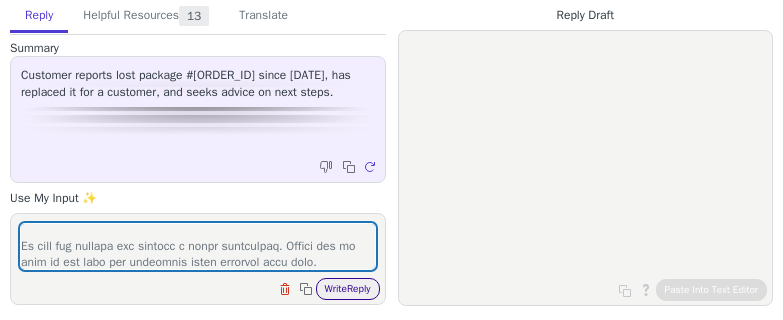 click on "Write  Reply" at bounding box center [348, 289] 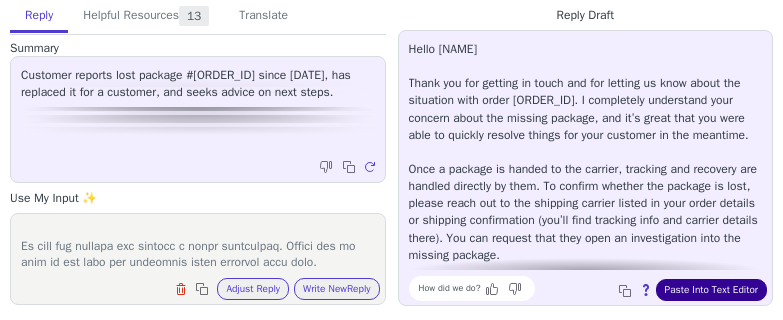 click on "Paste Into Text Editor" at bounding box center (711, 290) 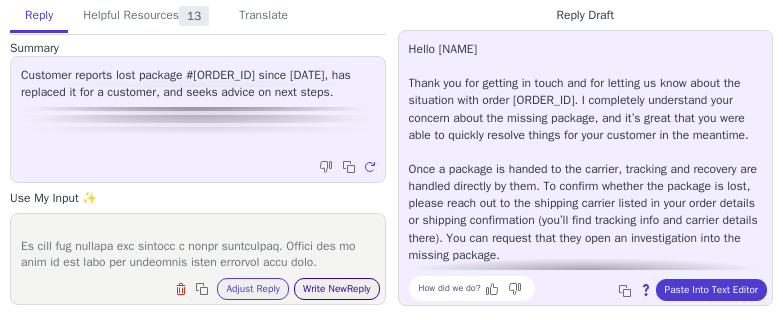 click on "Write New  Reply" at bounding box center [337, 289] 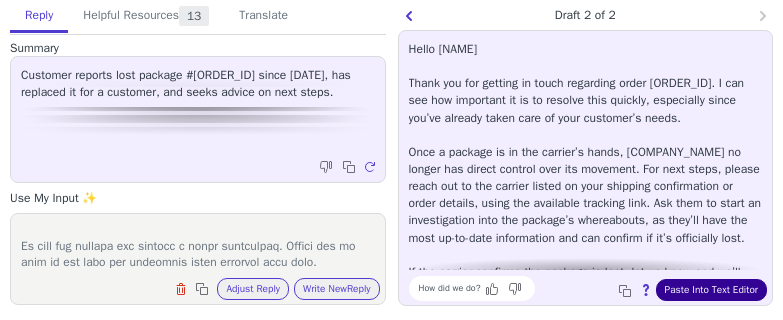 click on "Paste Into Text Editor" at bounding box center [711, 290] 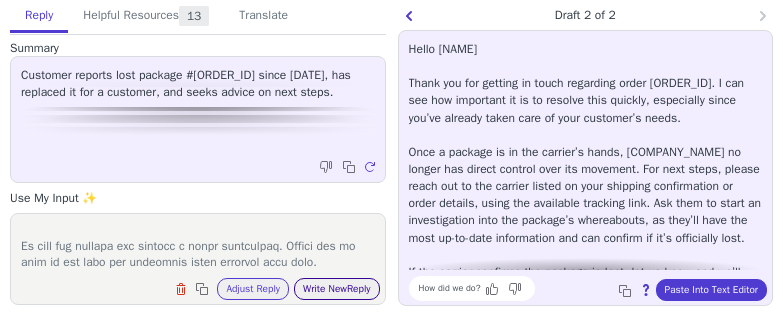 click on "Write New  Reply" at bounding box center [337, 289] 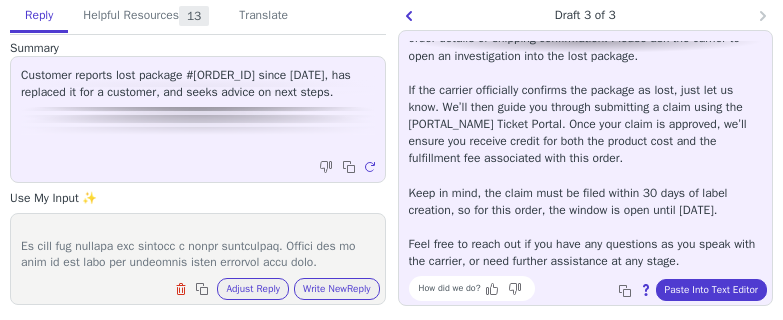 scroll, scrollTop: 0, scrollLeft: 0, axis: both 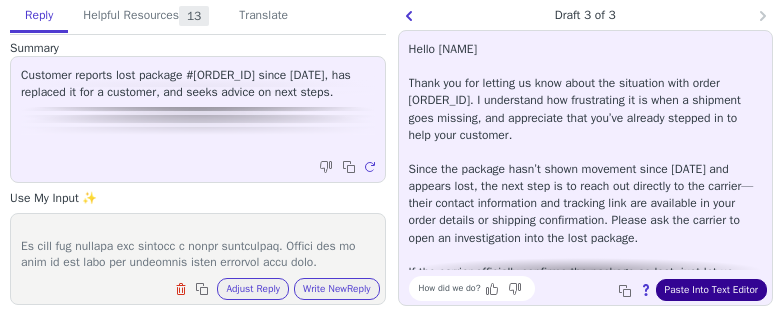 click on "Paste Into Text Editor" at bounding box center (711, 290) 